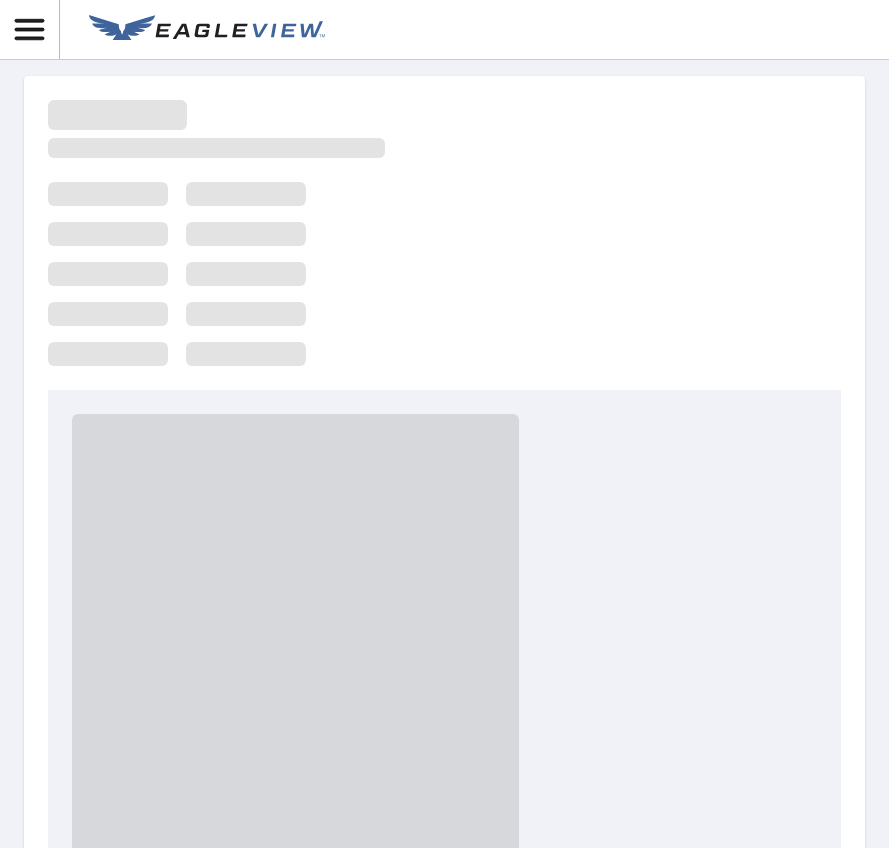 scroll, scrollTop: 0, scrollLeft: 0, axis: both 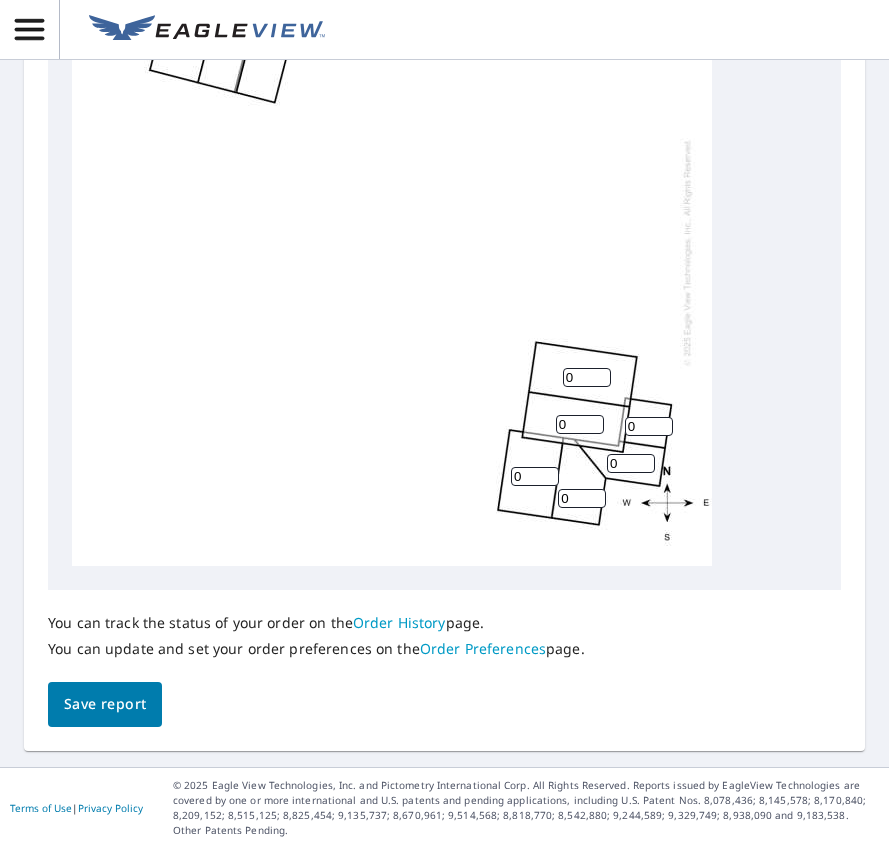 click on "0" at bounding box center [587, 377] 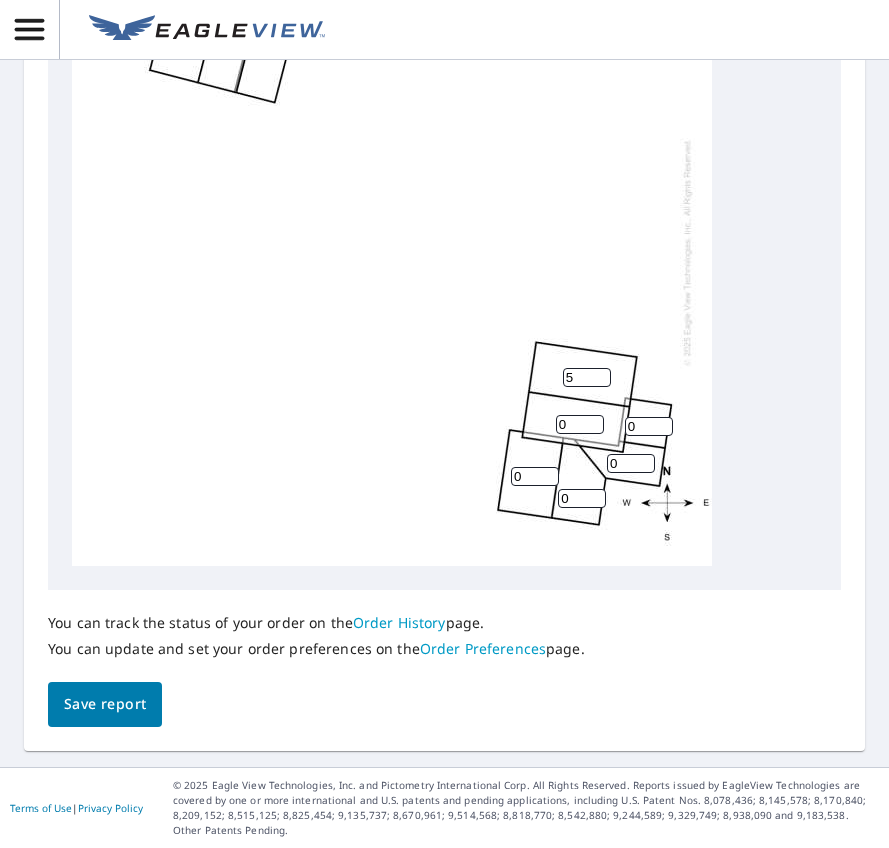click on "5" at bounding box center [587, 377] 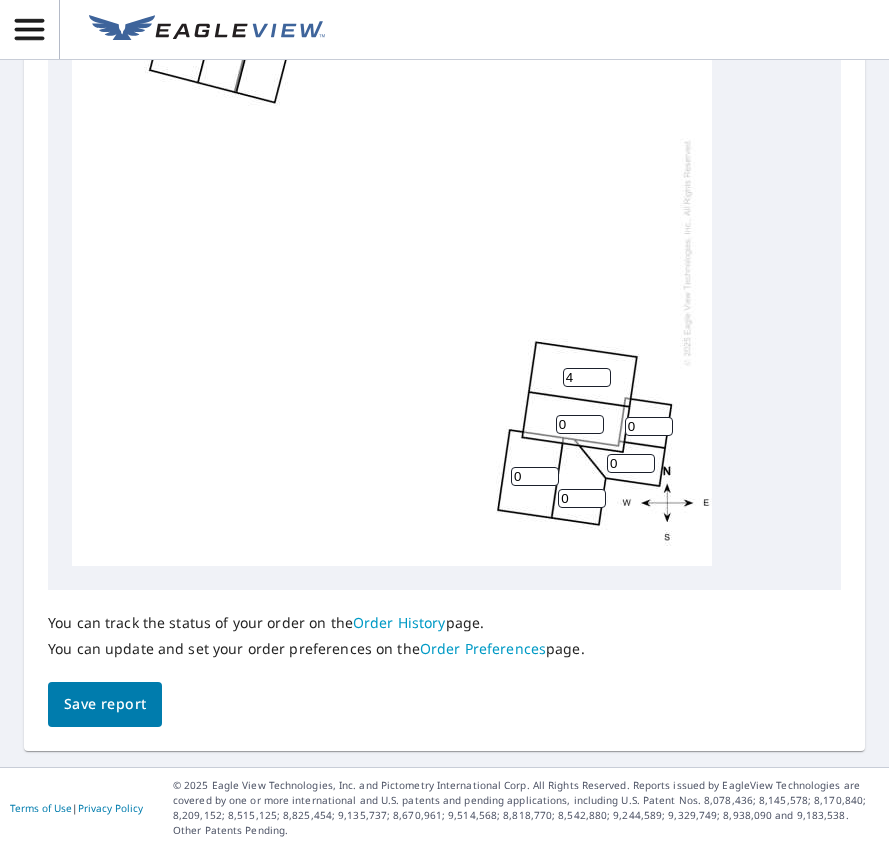 type on "4" 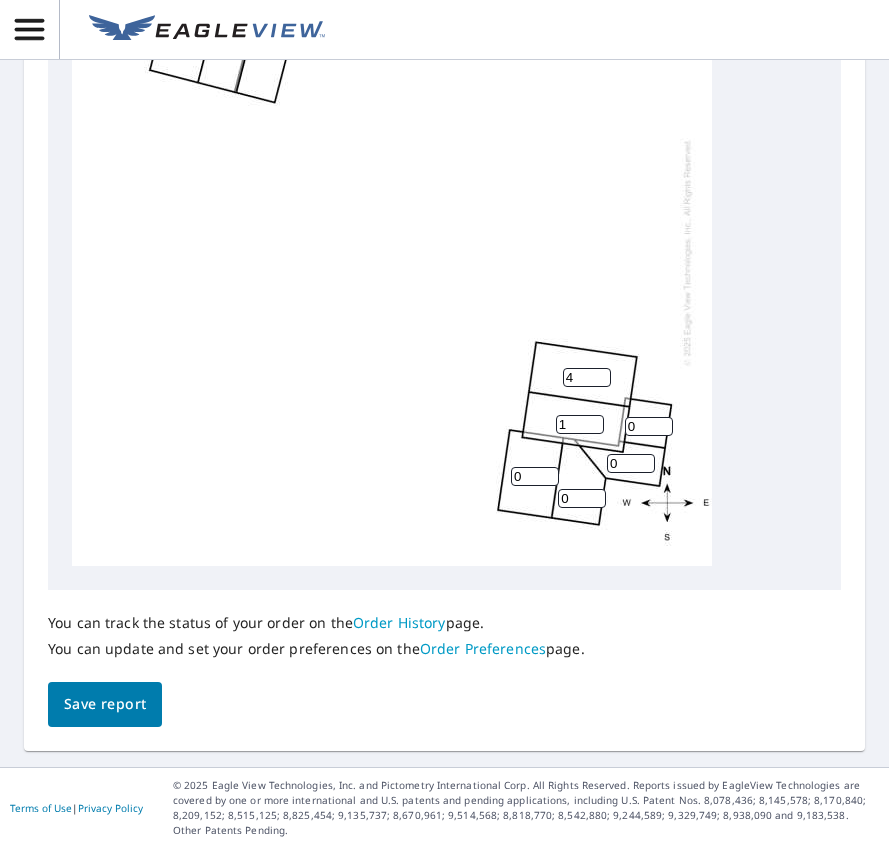 click on "1" at bounding box center [580, 424] 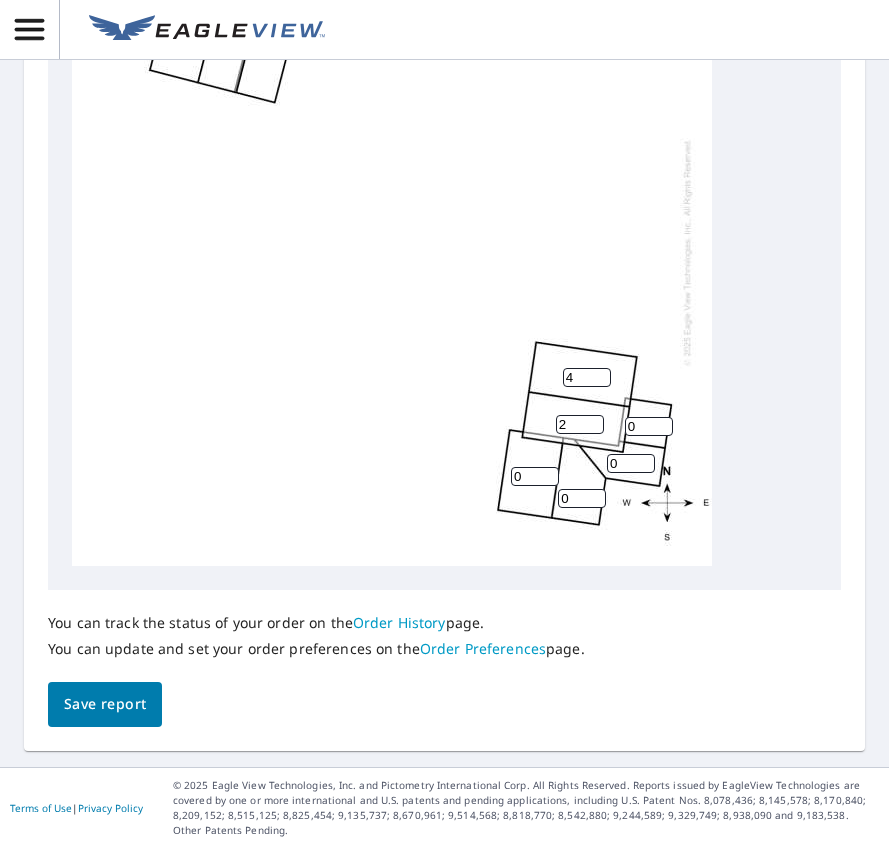 click on "2" at bounding box center [580, 424] 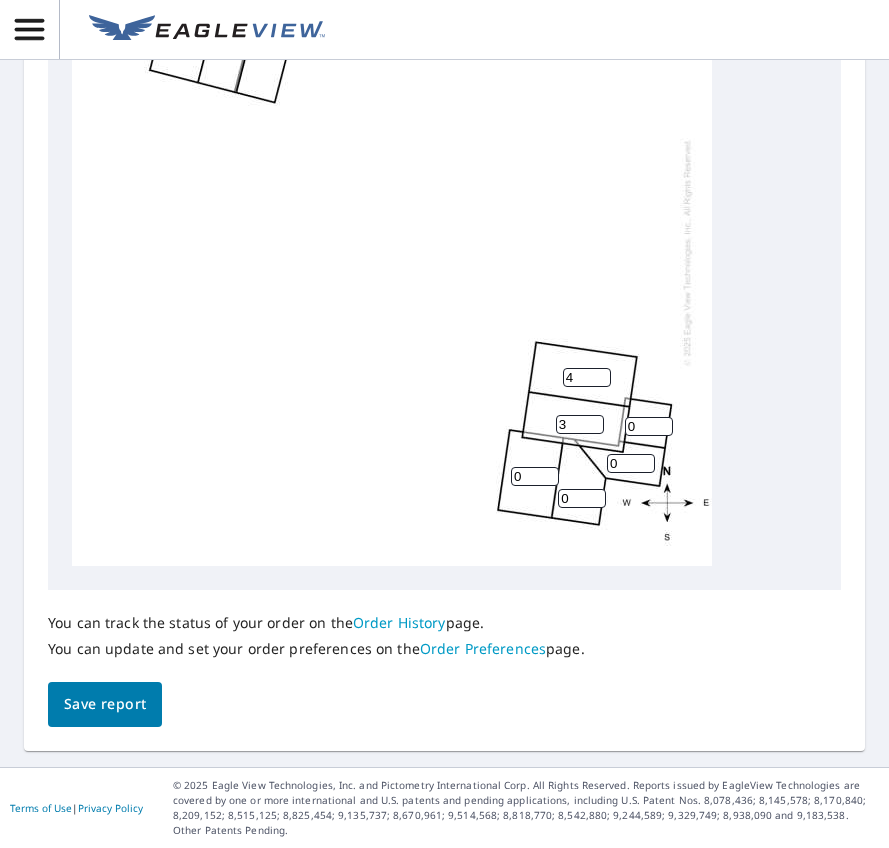 click on "3" at bounding box center (580, 424) 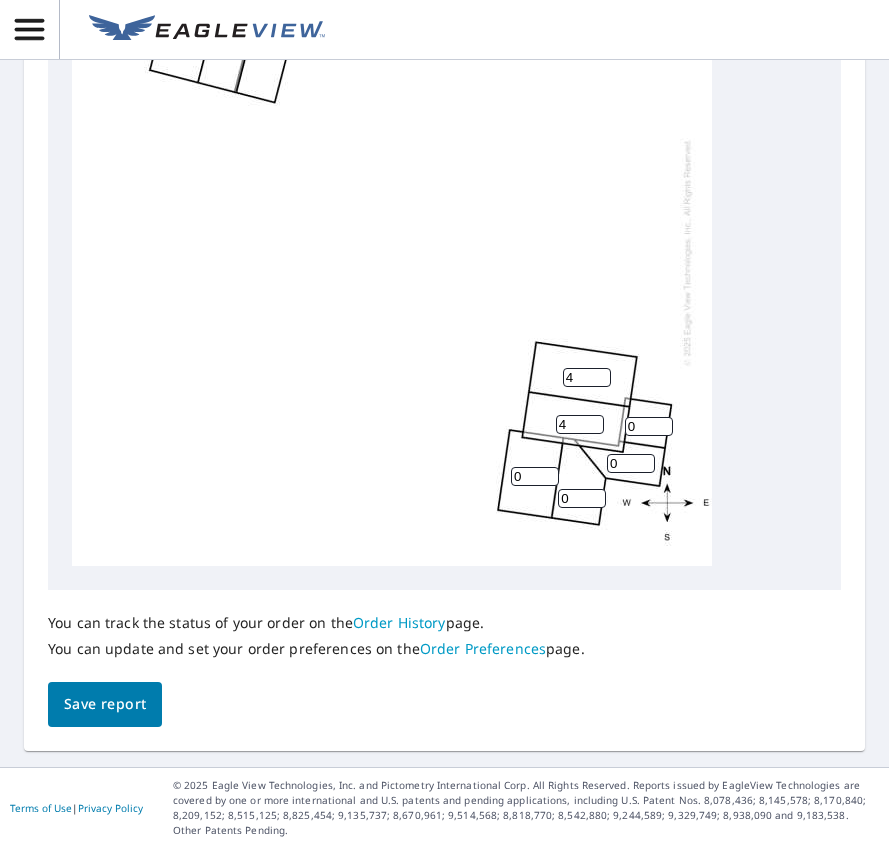 type on "4" 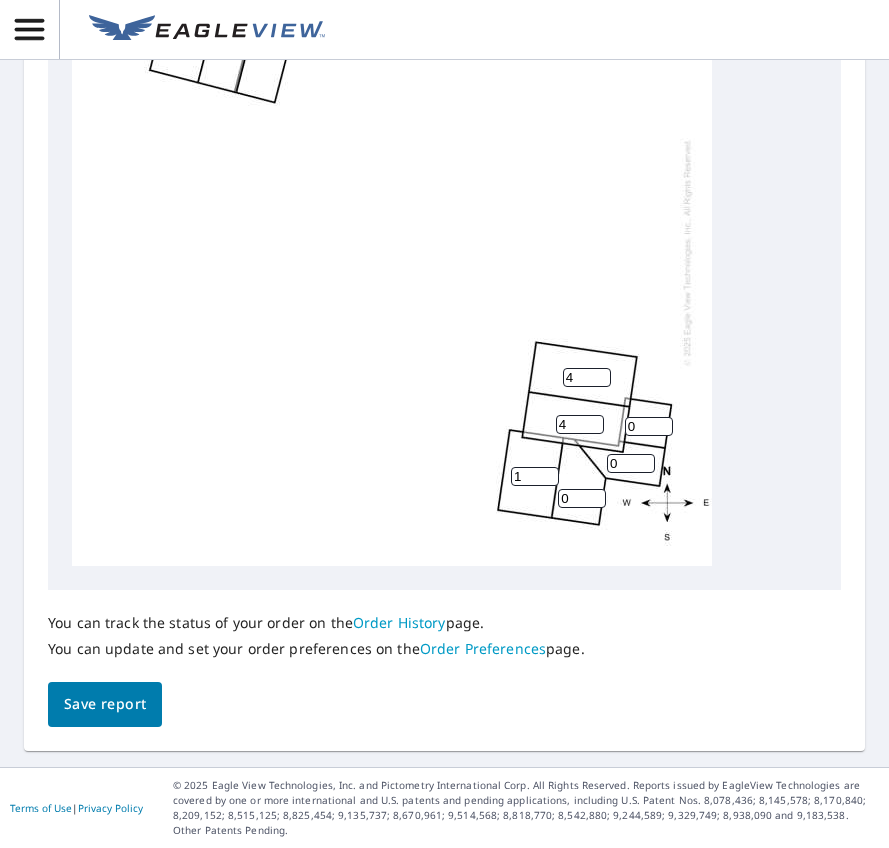 click on "1" at bounding box center [535, 476] 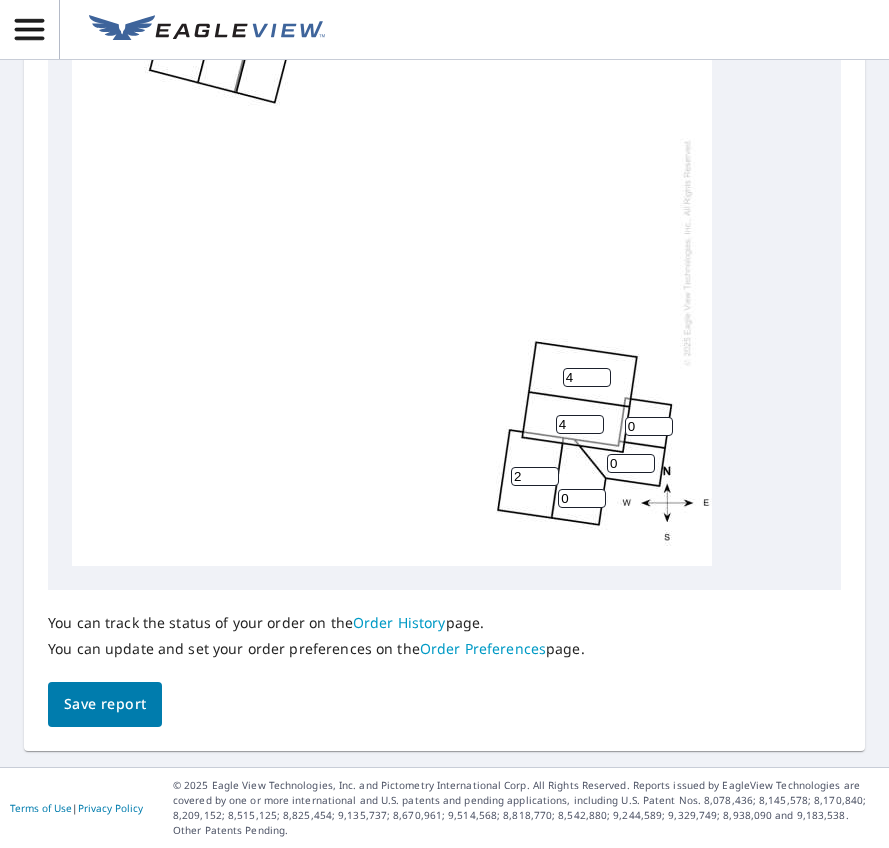 click on "2" at bounding box center (535, 476) 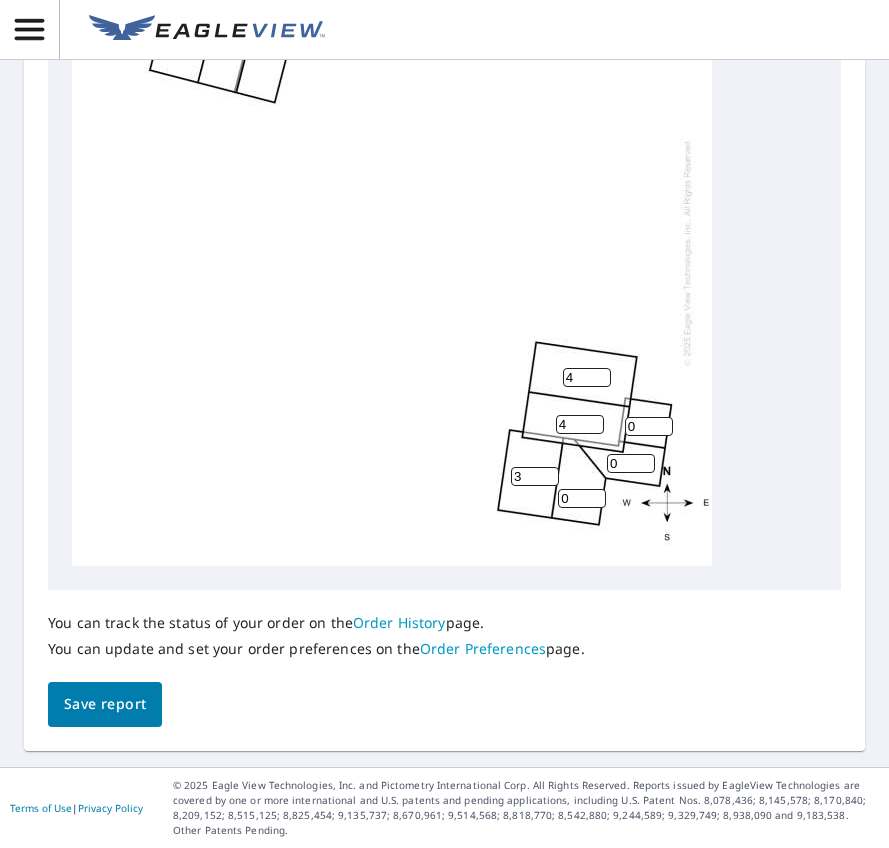 click on "3" at bounding box center (535, 476) 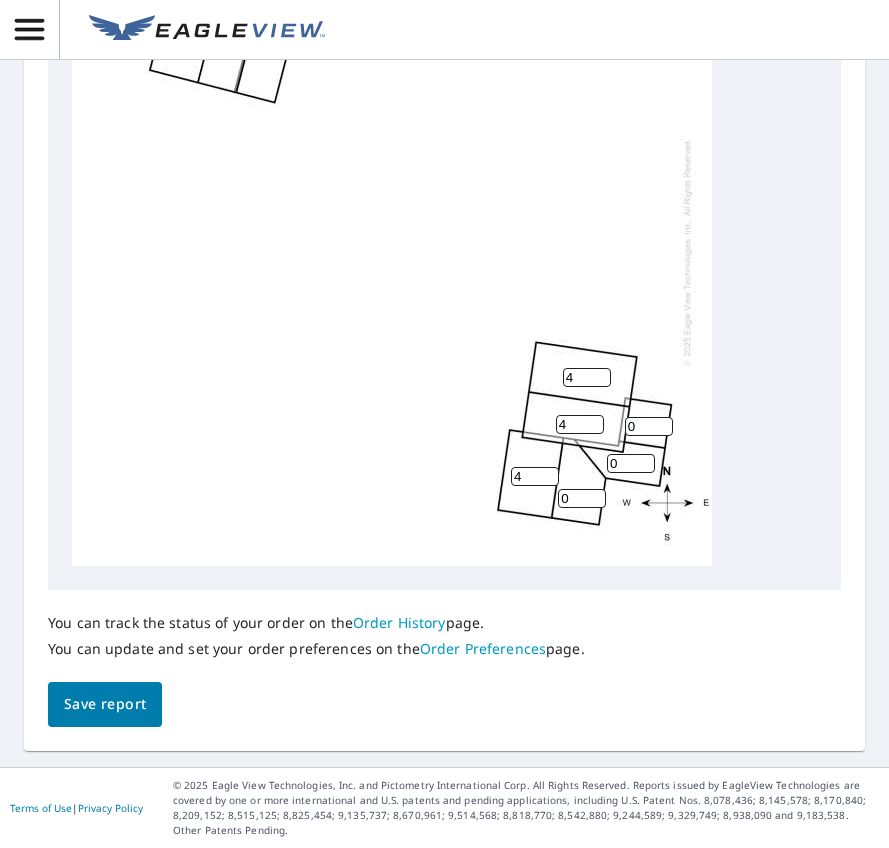 type on "4" 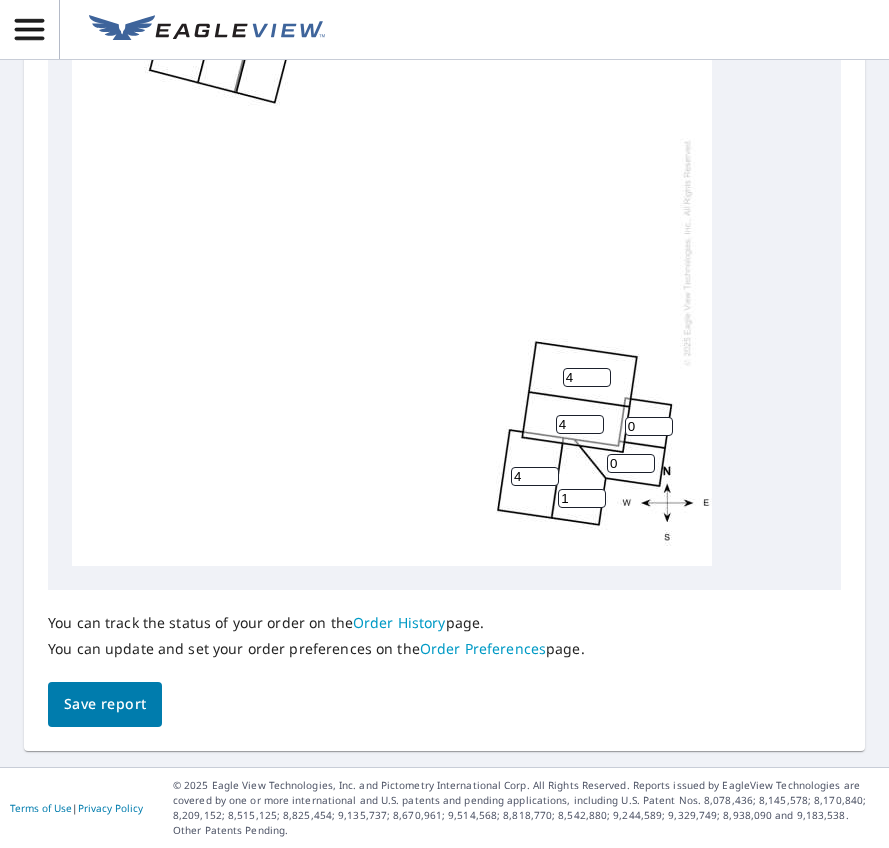 click on "1" at bounding box center [582, 498] 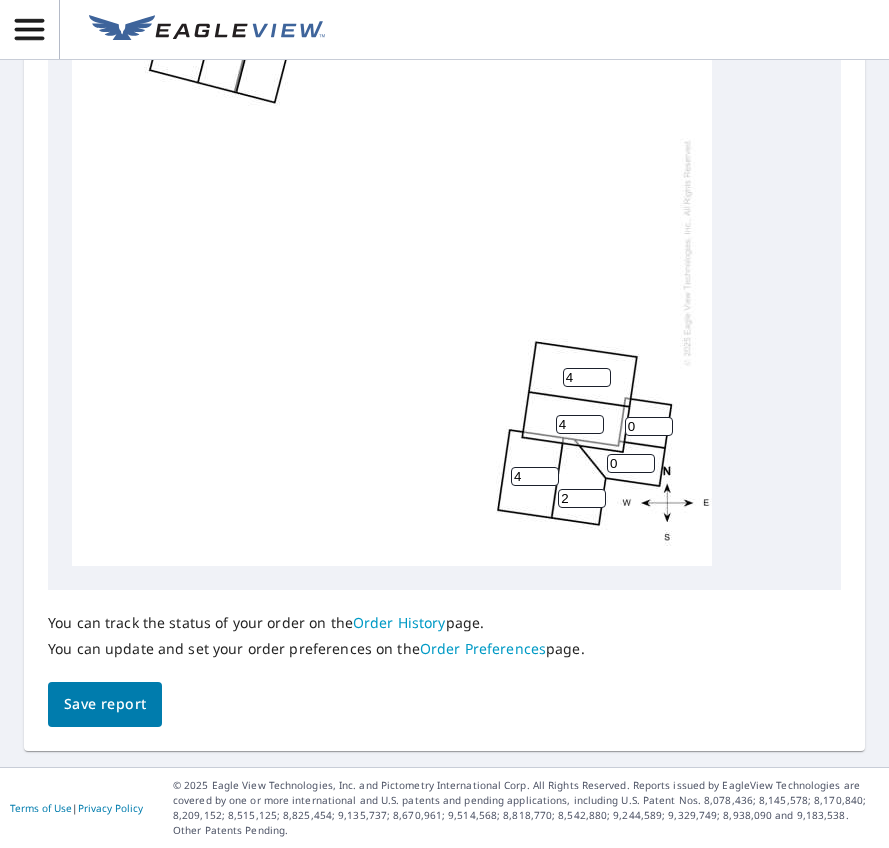 click on "2" at bounding box center (582, 498) 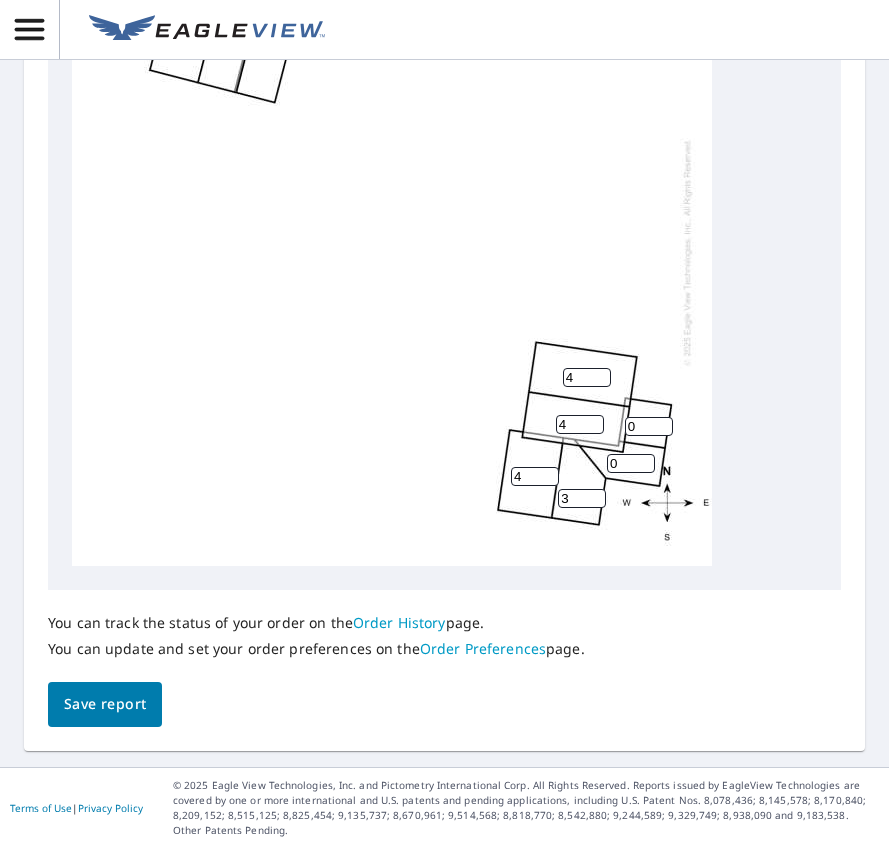 click on "3" at bounding box center [582, 498] 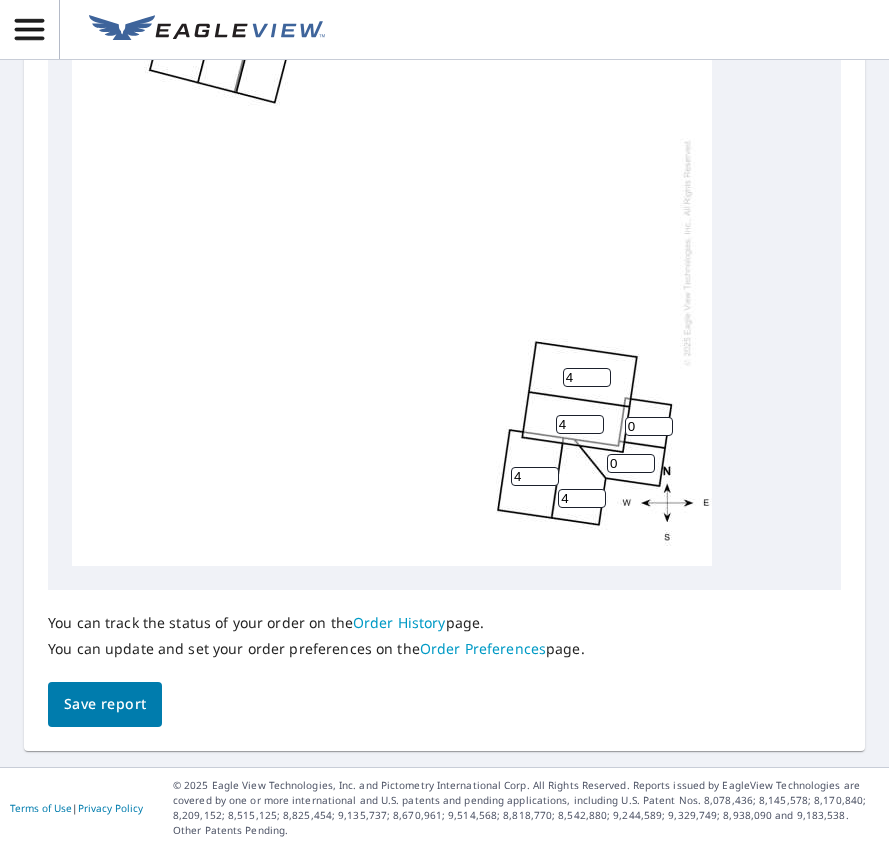 type on "4" 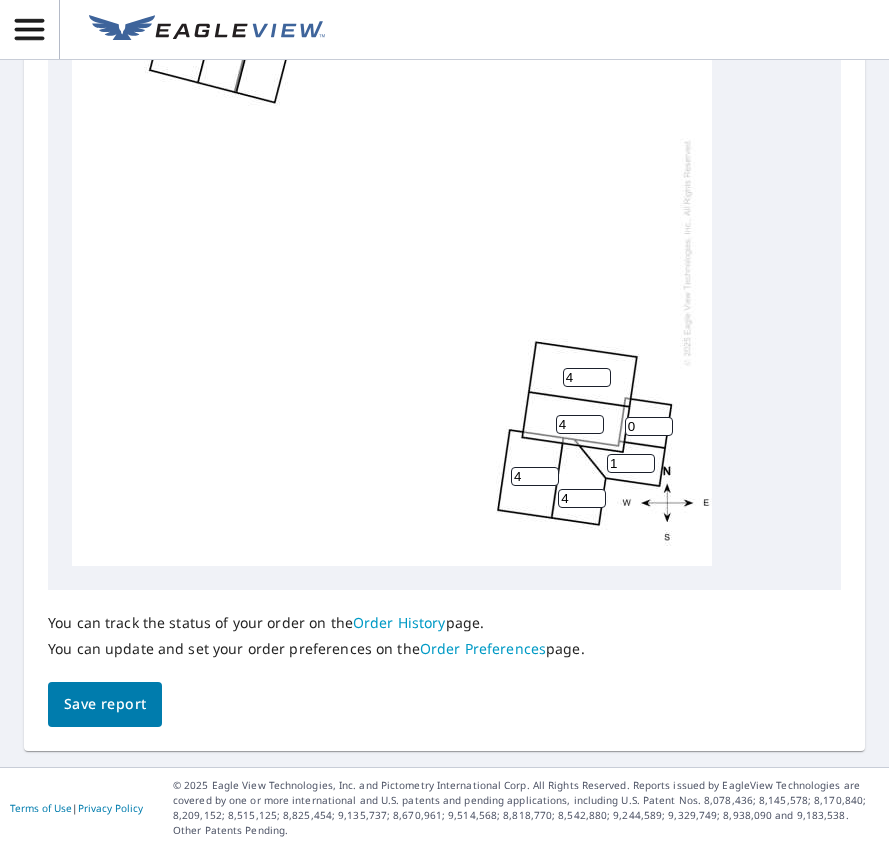 click on "1" at bounding box center (631, 463) 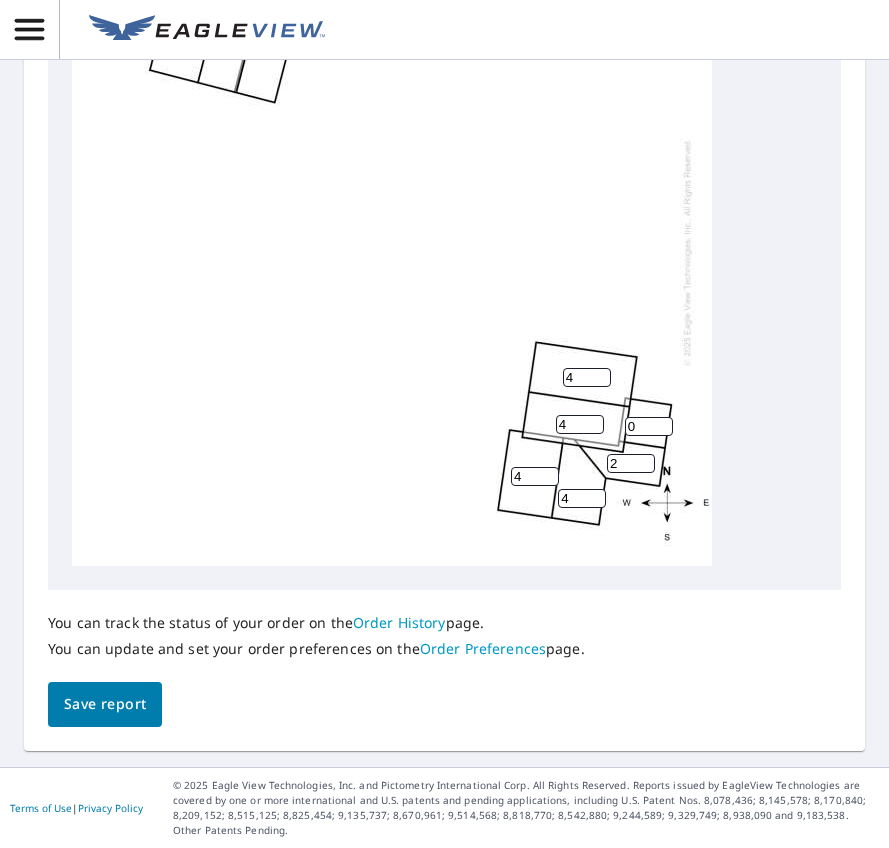 click on "2" at bounding box center [631, 463] 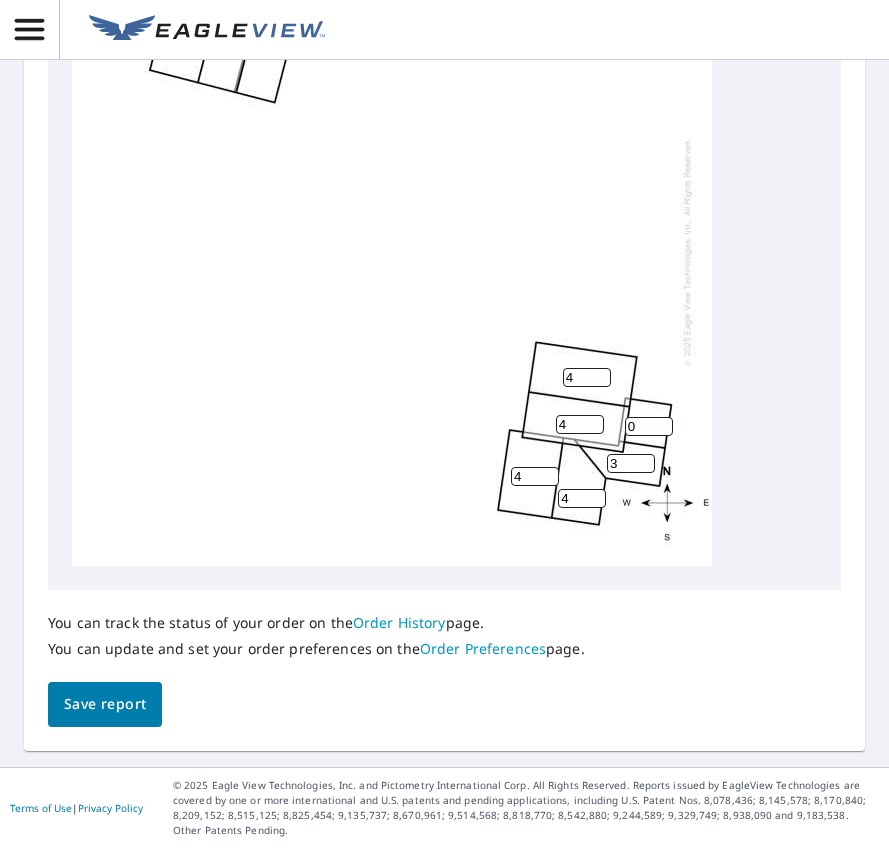 click on "3" at bounding box center [631, 463] 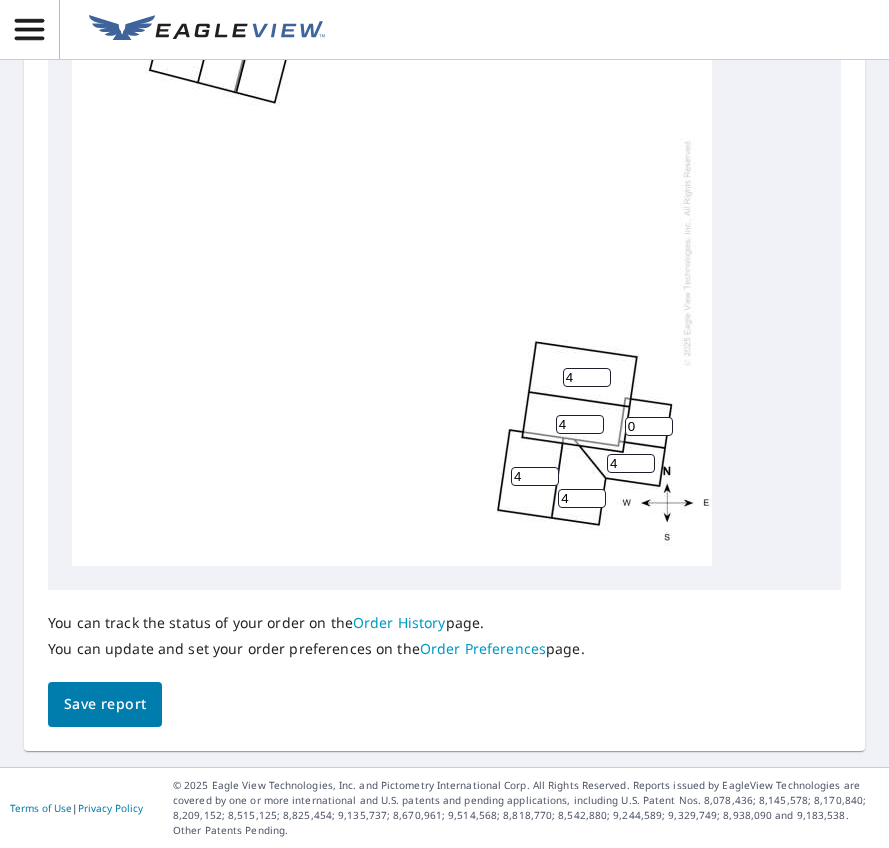 type on "4" 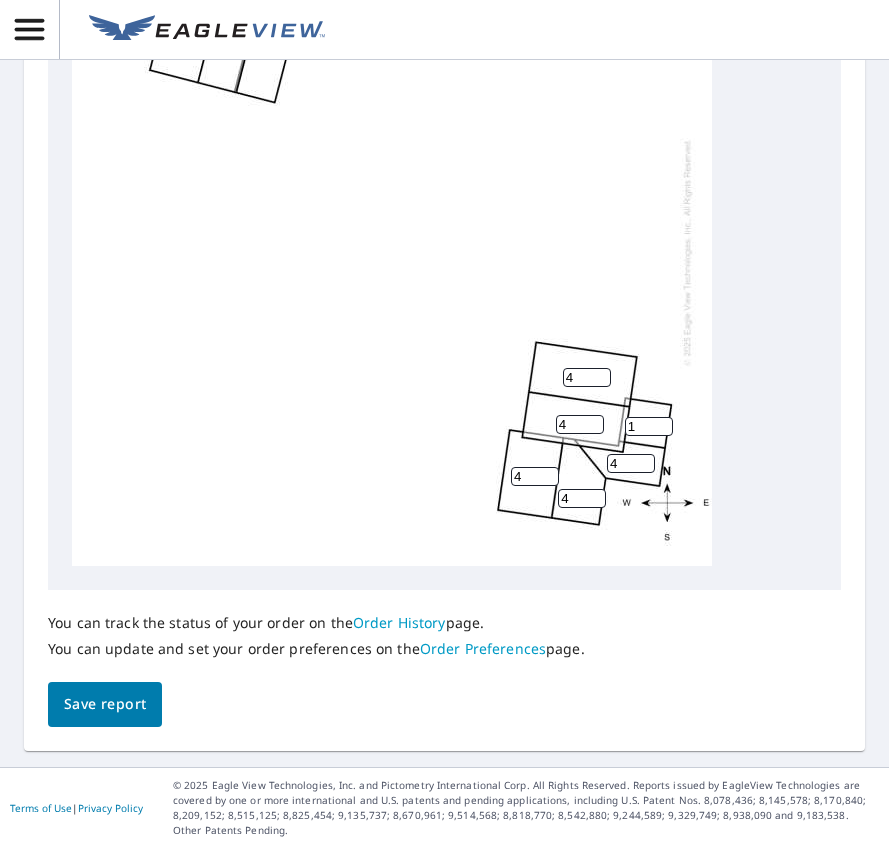 click on "1" at bounding box center (649, 426) 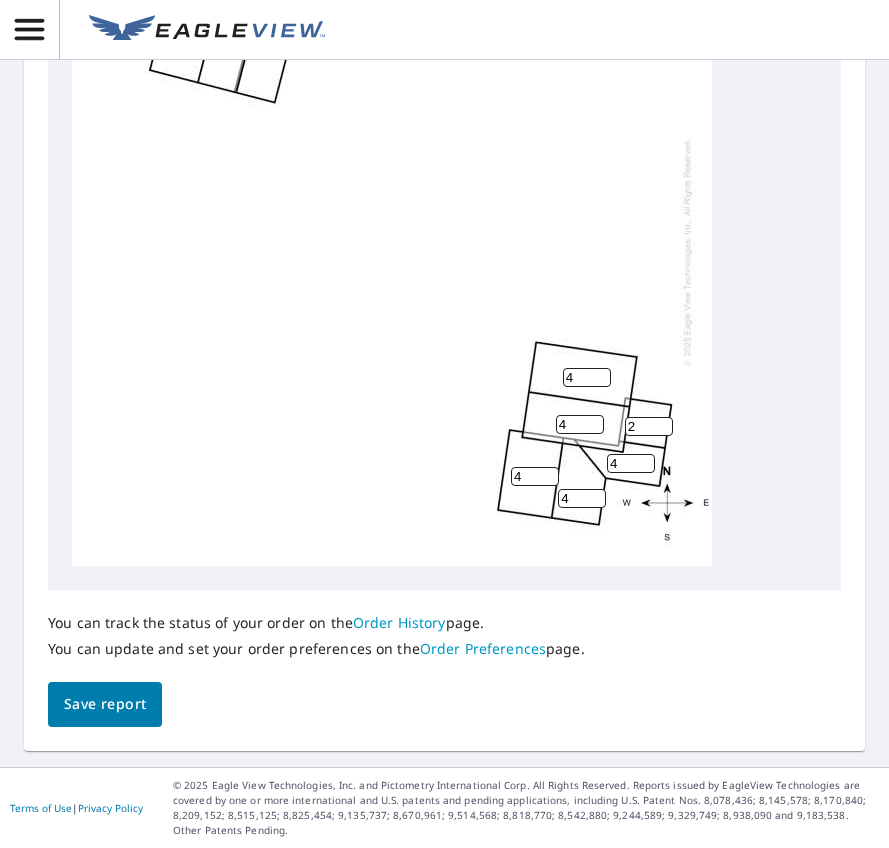 click on "2" at bounding box center [649, 426] 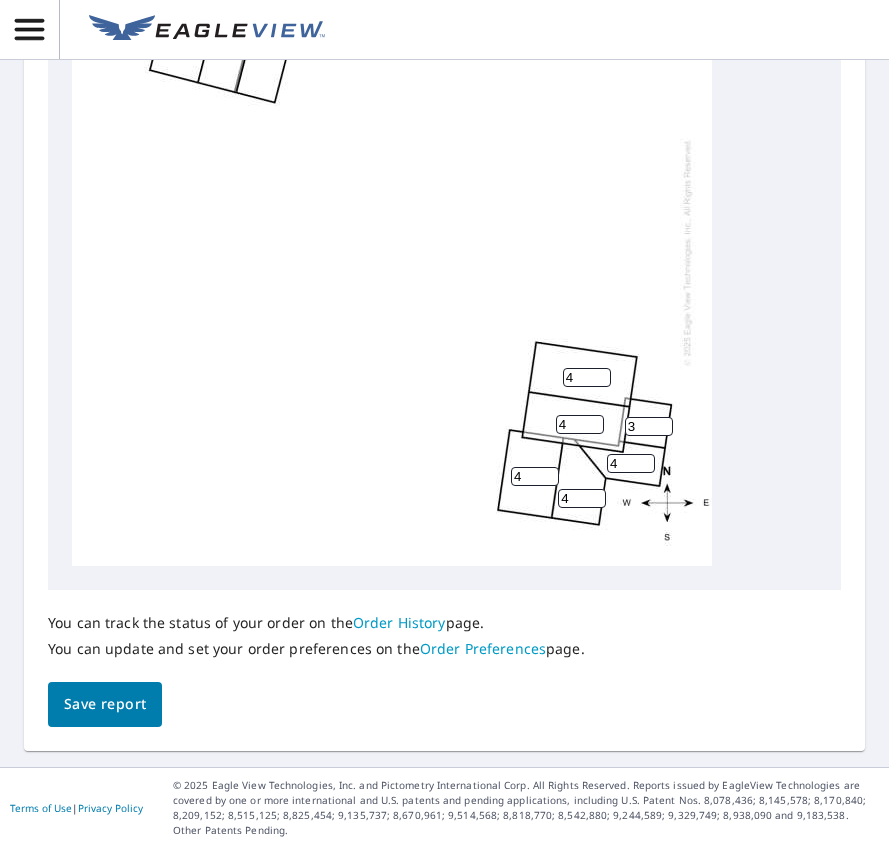 click on "3" at bounding box center (649, 426) 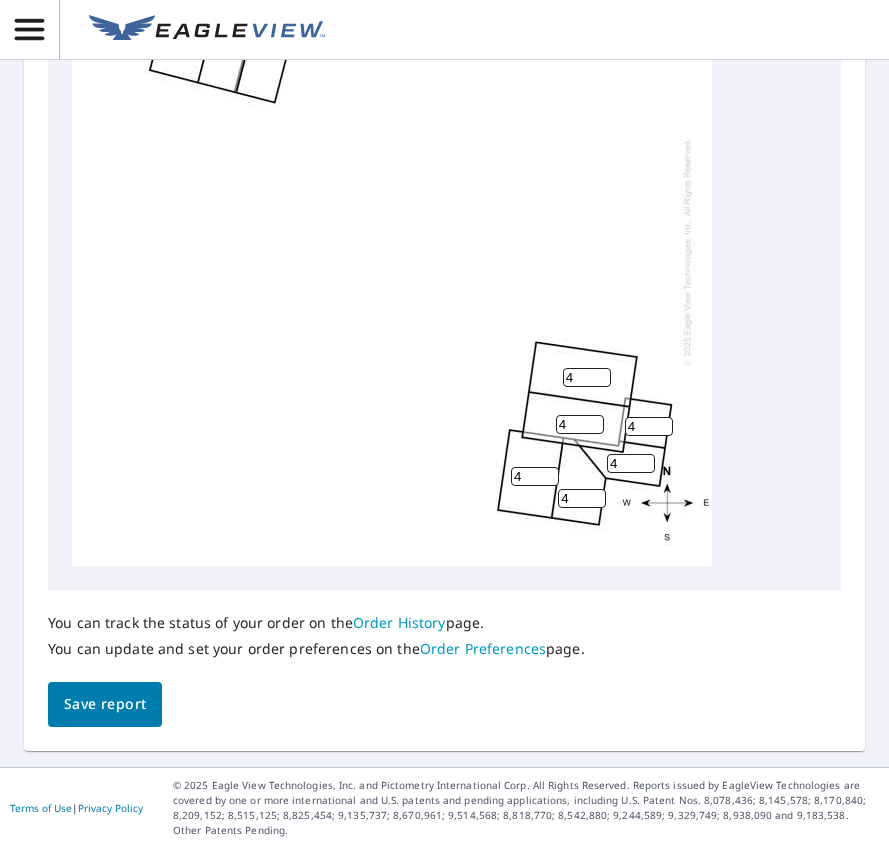 type on "4" 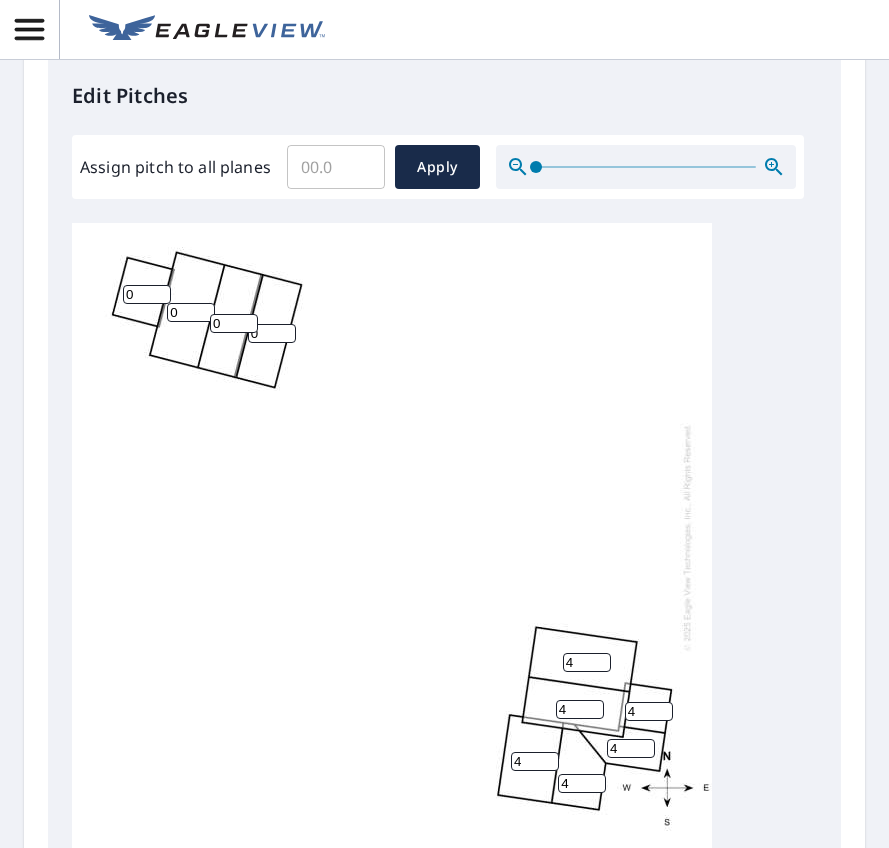 scroll, scrollTop: 900, scrollLeft: 0, axis: vertical 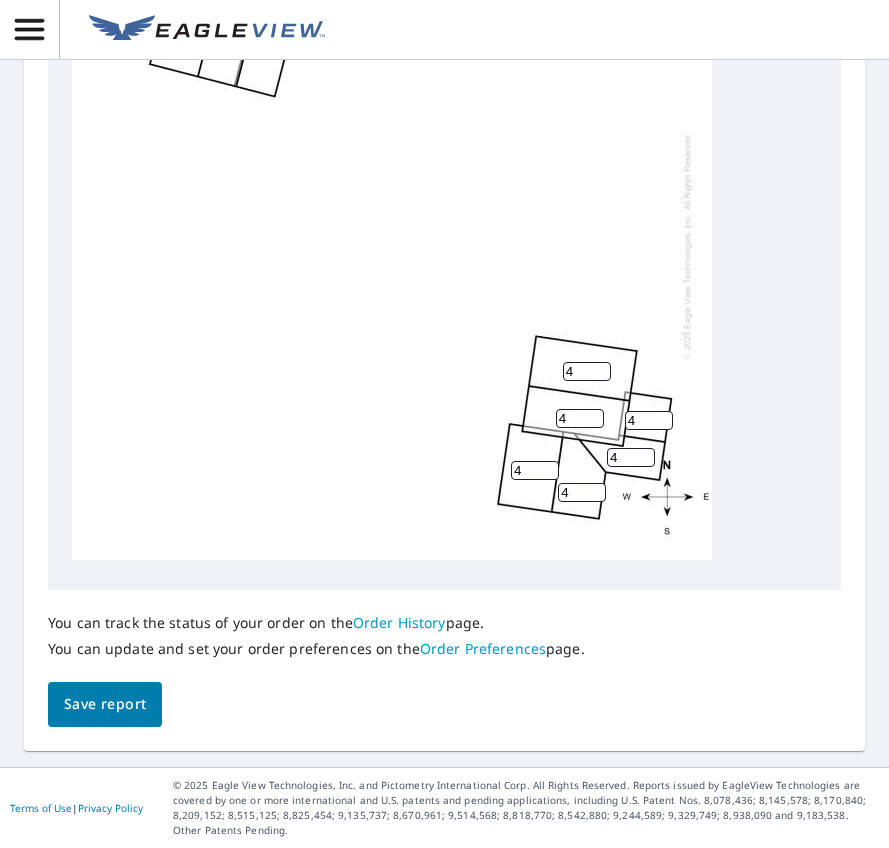 click on "Save report" at bounding box center [105, 704] 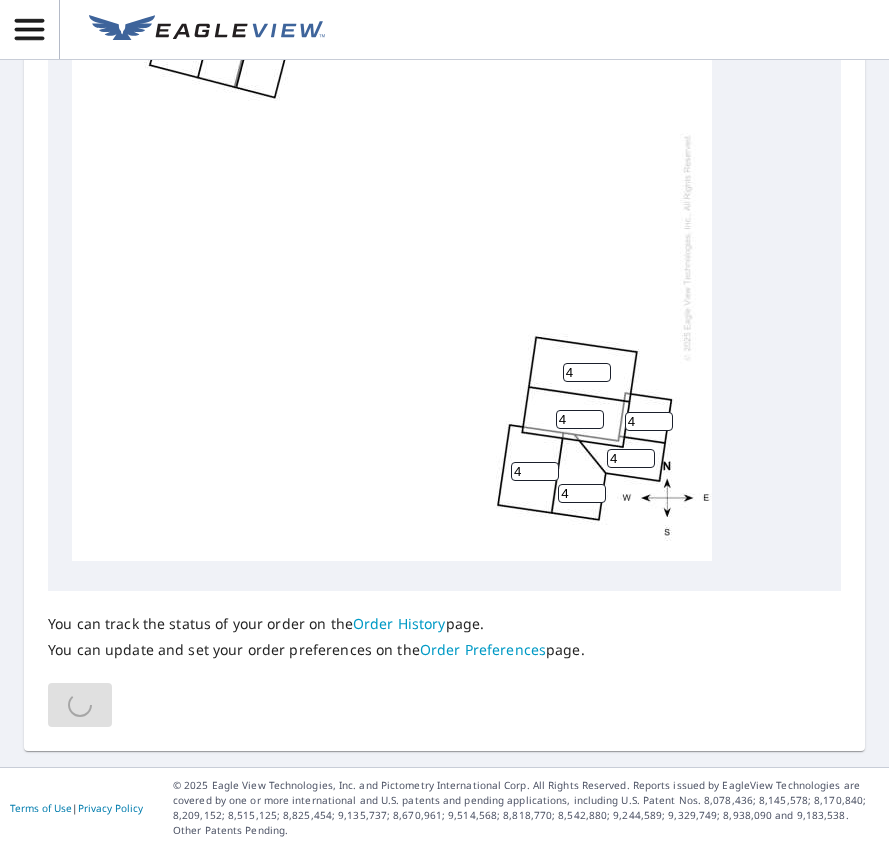 scroll, scrollTop: 1129, scrollLeft: 0, axis: vertical 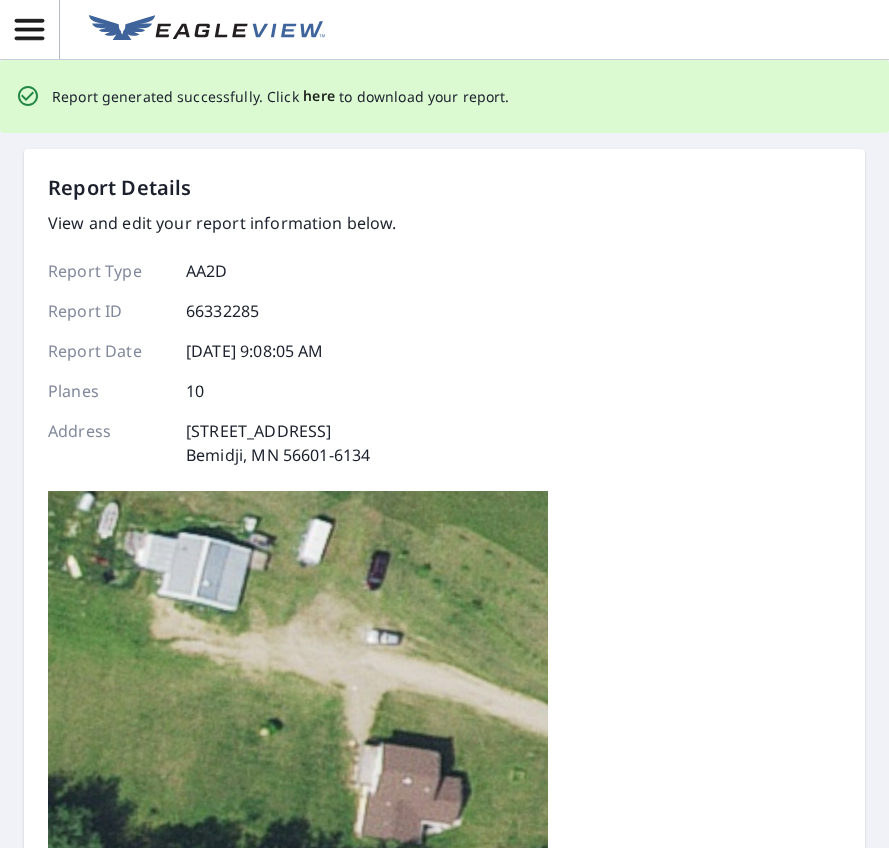 click on "here" at bounding box center (319, 96) 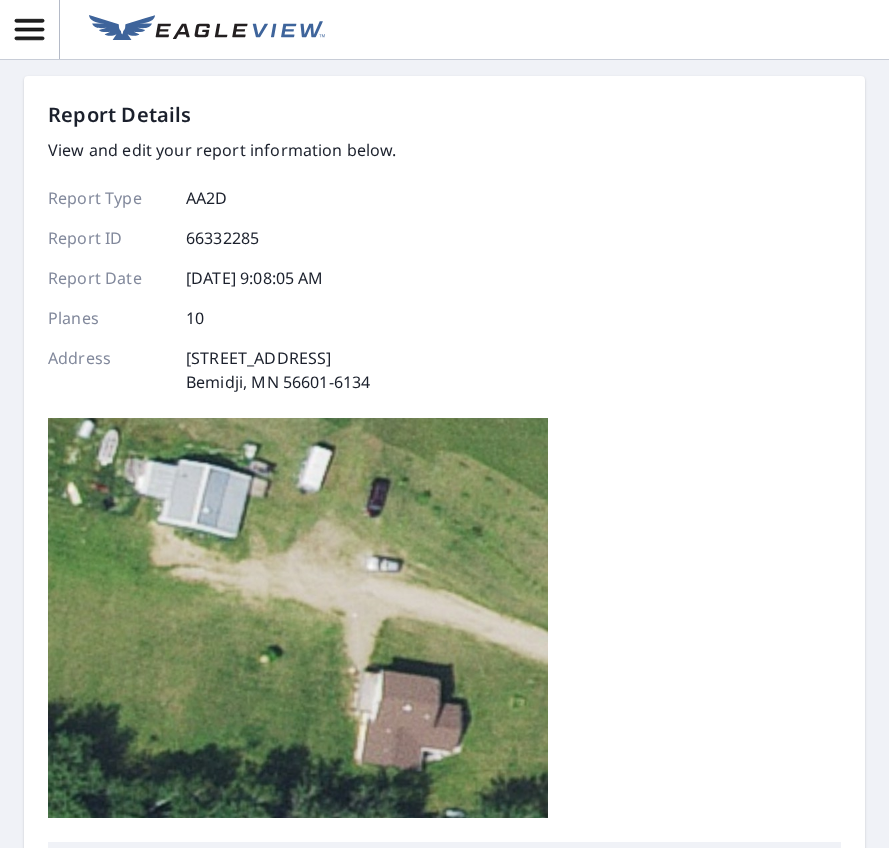 click at bounding box center [298, 618] 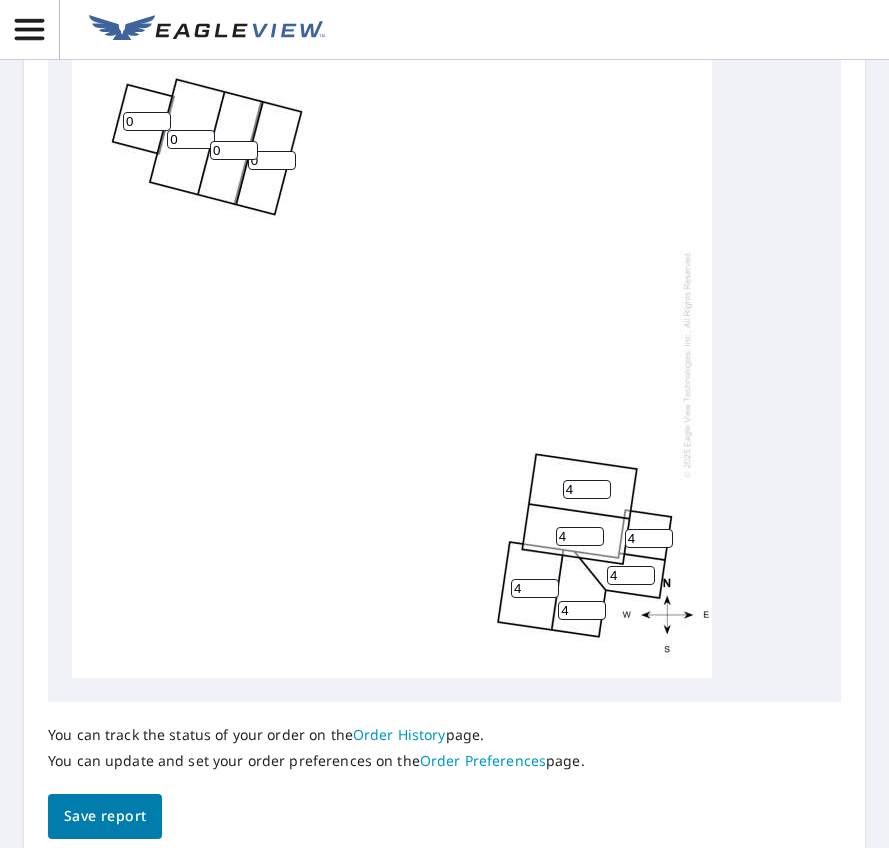 scroll, scrollTop: 630, scrollLeft: 0, axis: vertical 